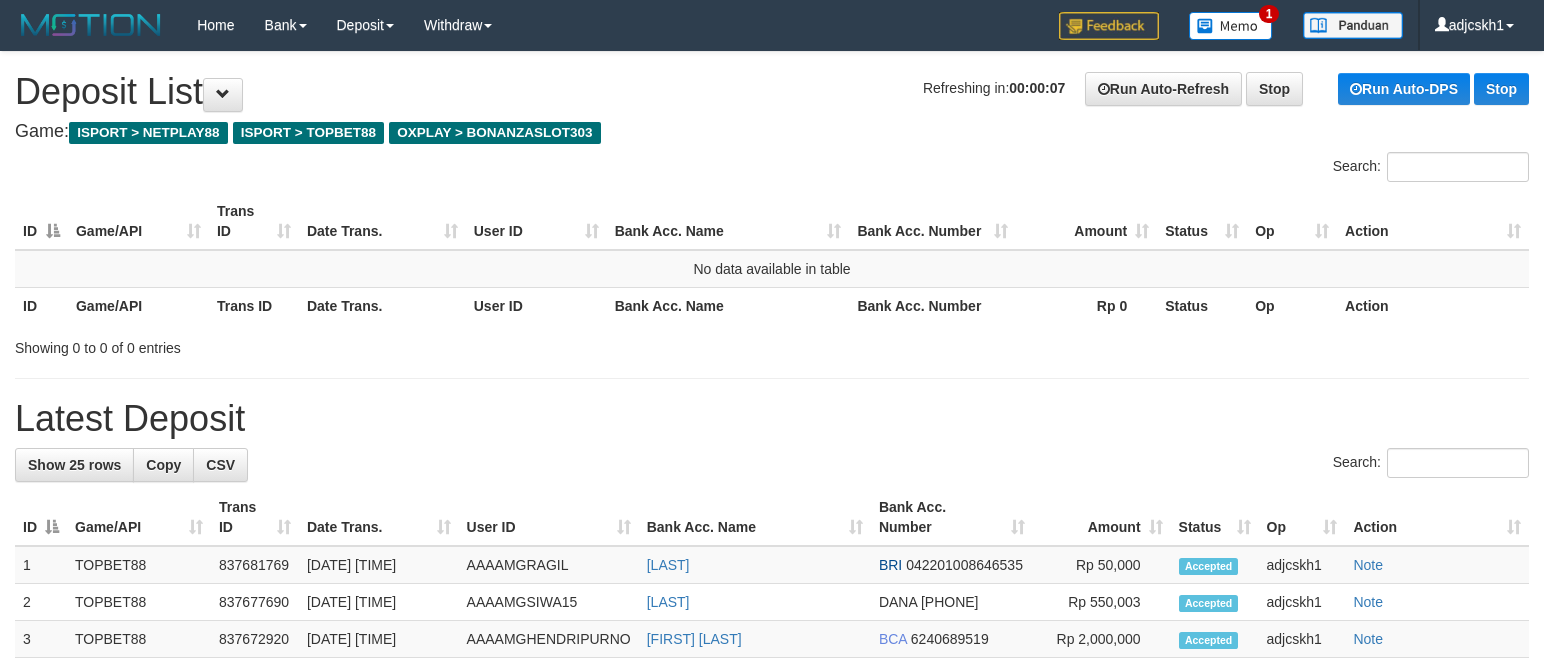 scroll, scrollTop: 0, scrollLeft: 0, axis: both 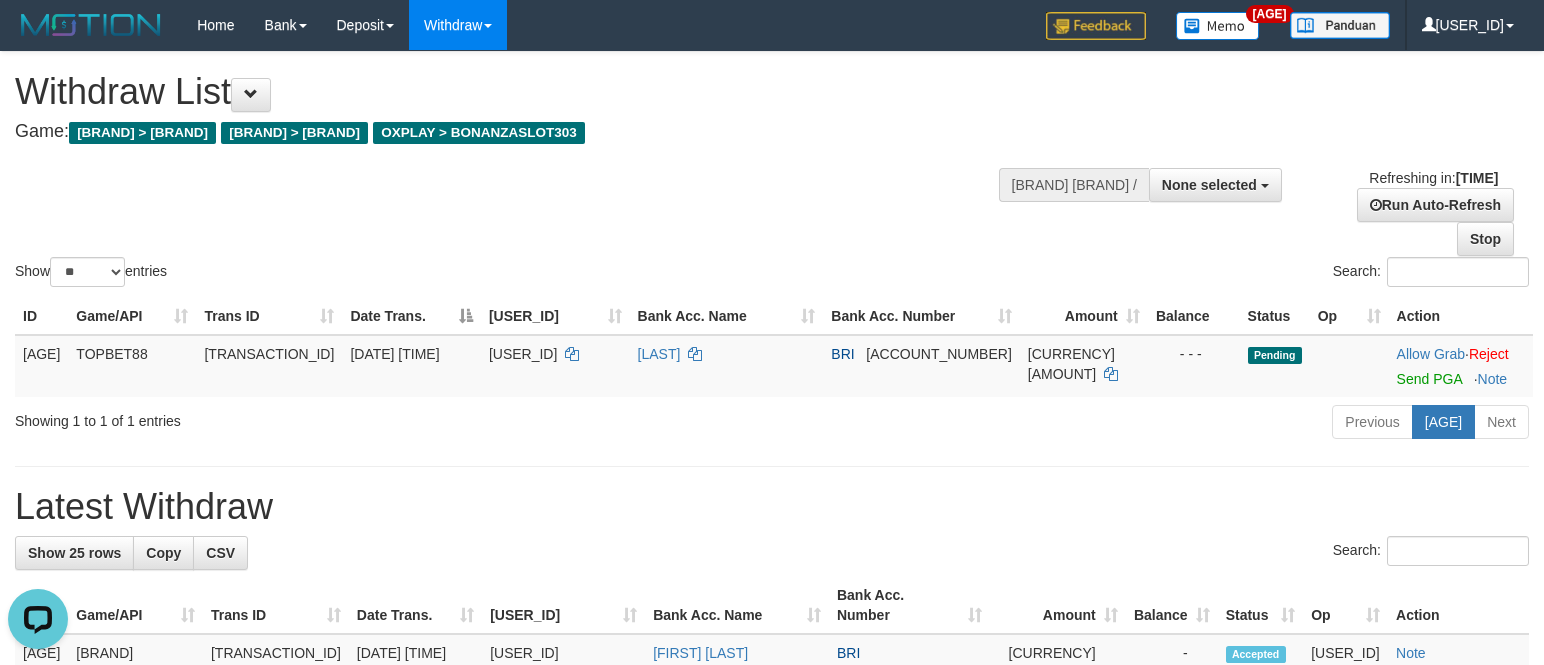 drag, startPoint x: 790, startPoint y: 186, endPoint x: 1182, endPoint y: 252, distance: 397.5173 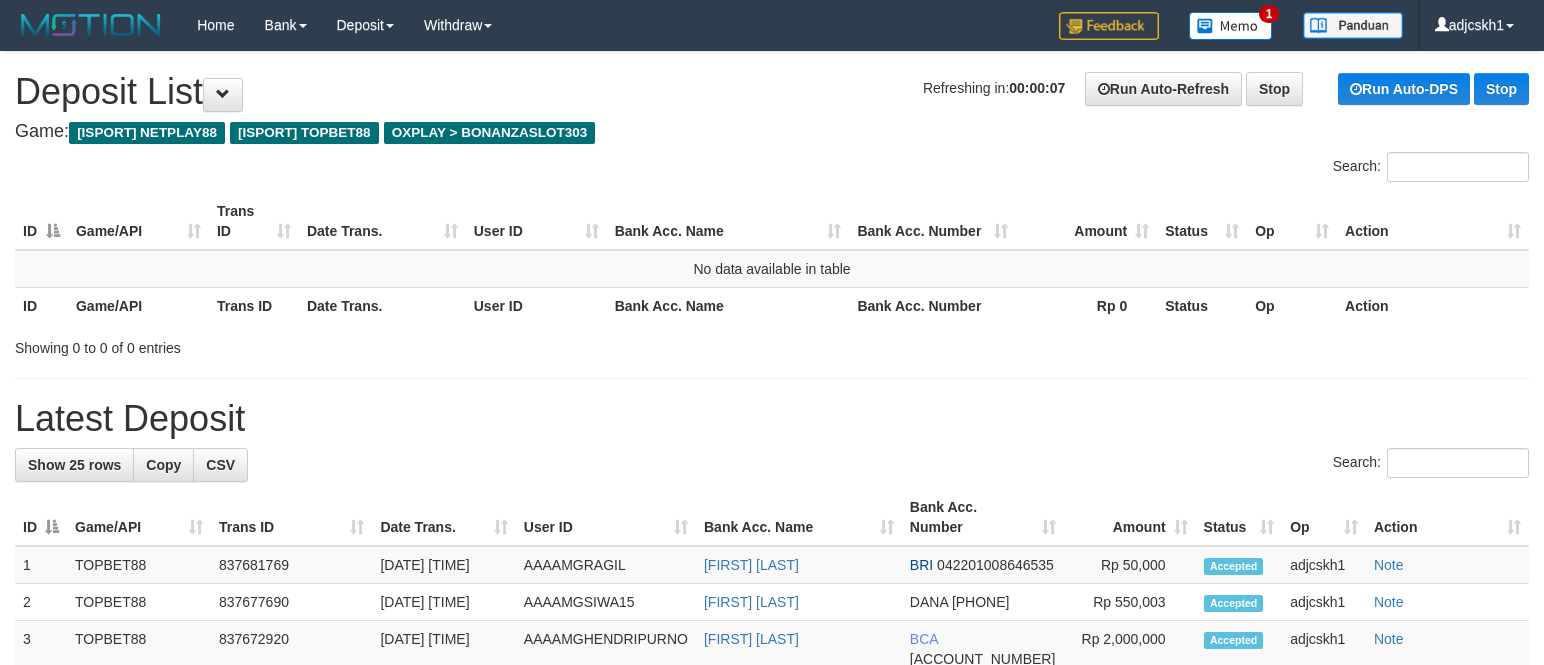 scroll, scrollTop: 0, scrollLeft: 0, axis: both 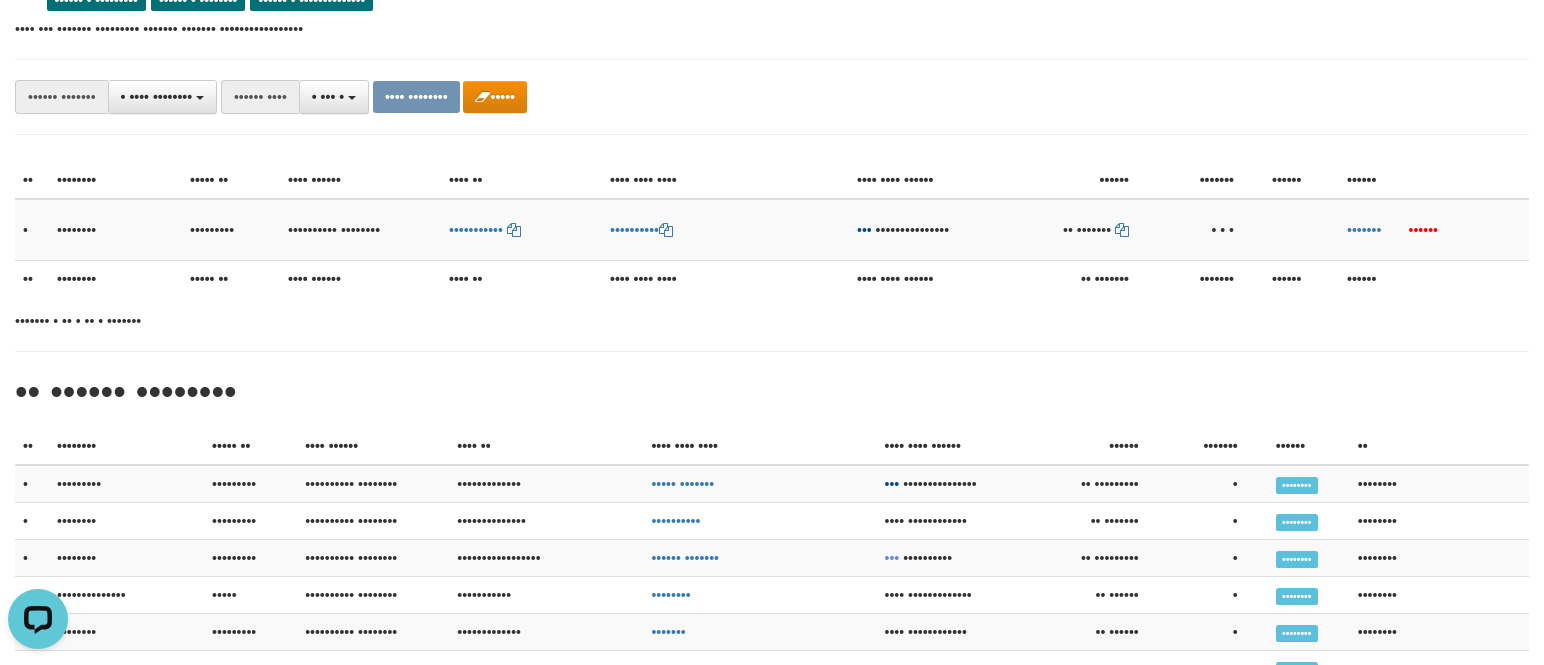 click on "•••••••• ••••
•••••   •••••• • •••••••••   •••••• • ••••••••   •••••• • ••••••••••••••
•••• ••• ••••••• •••••••••
••••••• ••••••• ••  ••  •••••••••••••
•••••• •••••••
••••••••••••••••••
•••••••••••••••••
•••••••••••••••••••••••
• •••• ••••••••    •••••• •••  •••••• ••••
•••••••• •••••••••
•••••••• ••••••••
•••••••• ••••••••••••••
•••••• ••••
•••••••
•••
•••••••
•••••••••••••
•••
•••
•••••••
••••
•••••
•••••••
••••••••
•••••••••••••••
•••
•••••
•••••••
••••
•••••••••
••••••
••••
••••••
•••
•••••••
•••• •••" at bounding box center [772, 690] 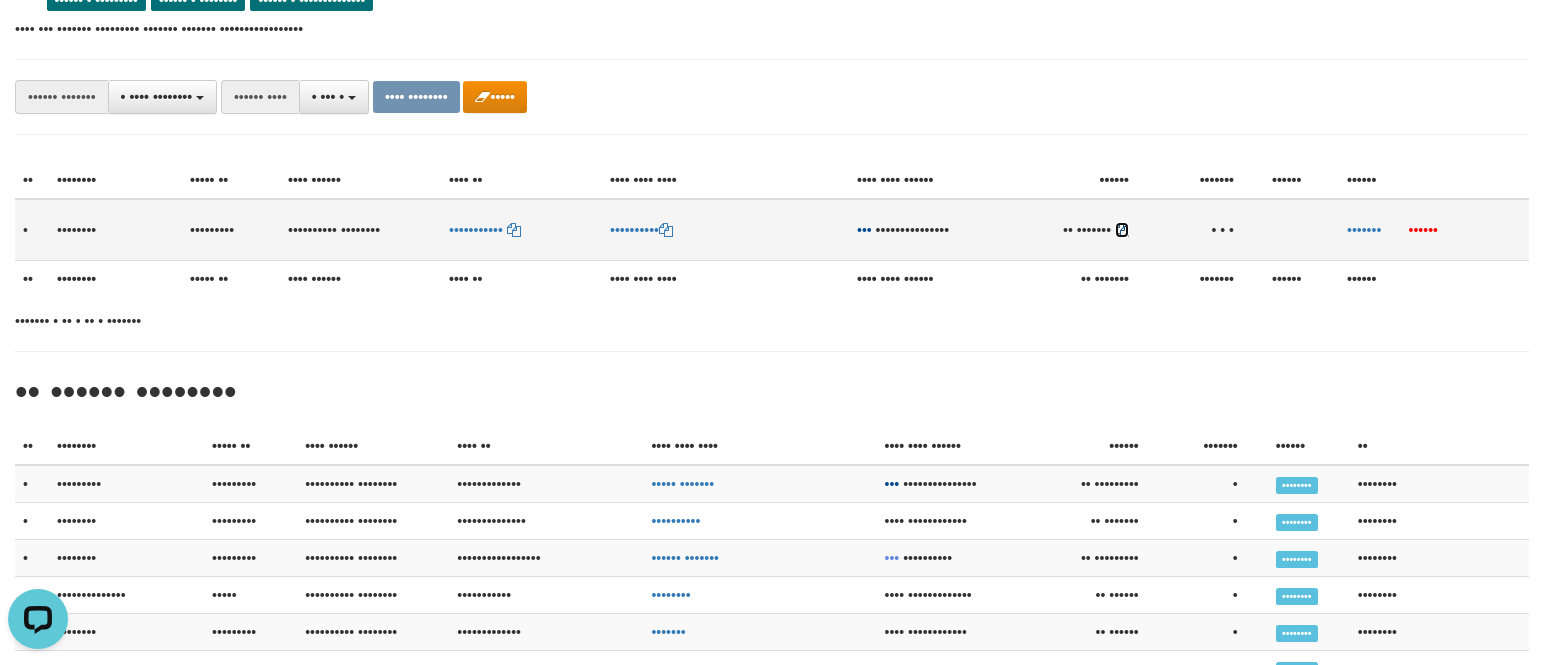 click at bounding box center (666, 230) 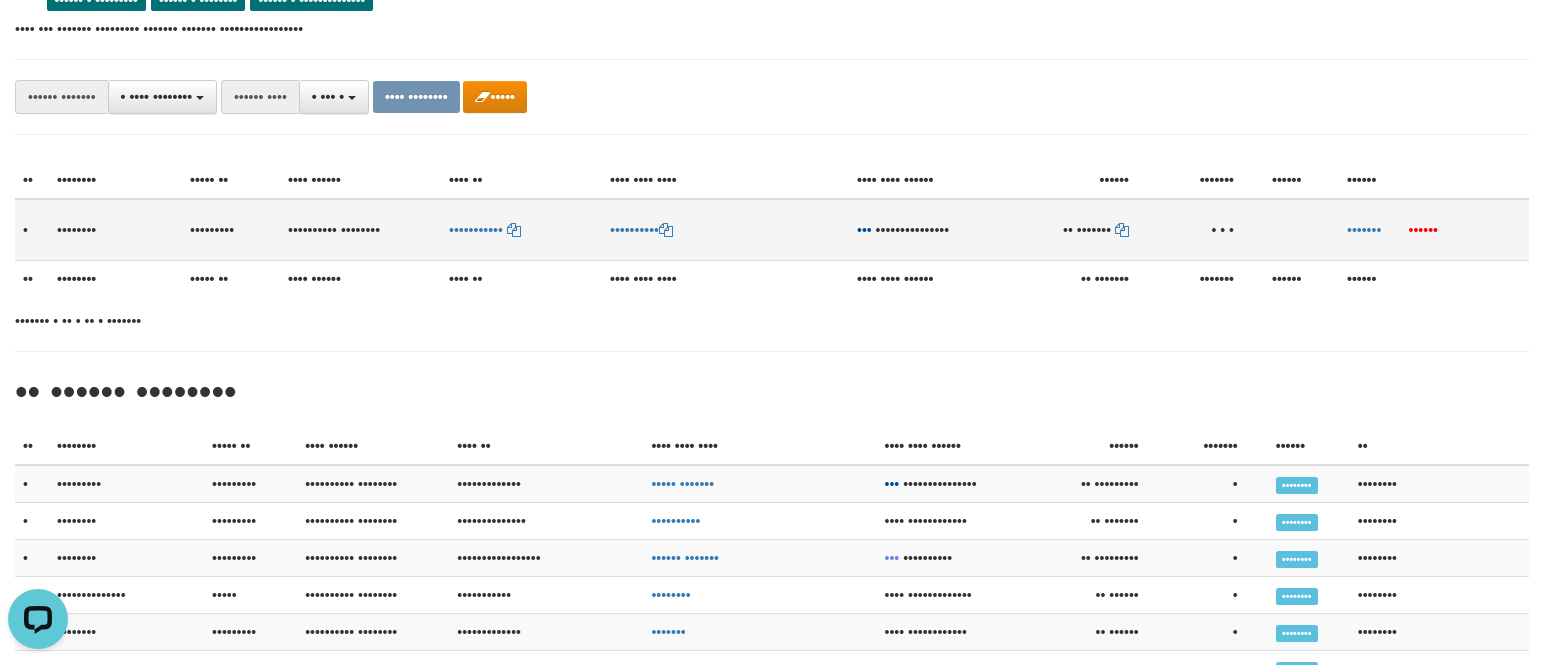 click on "Approve
Reject" at bounding box center (1434, 230) 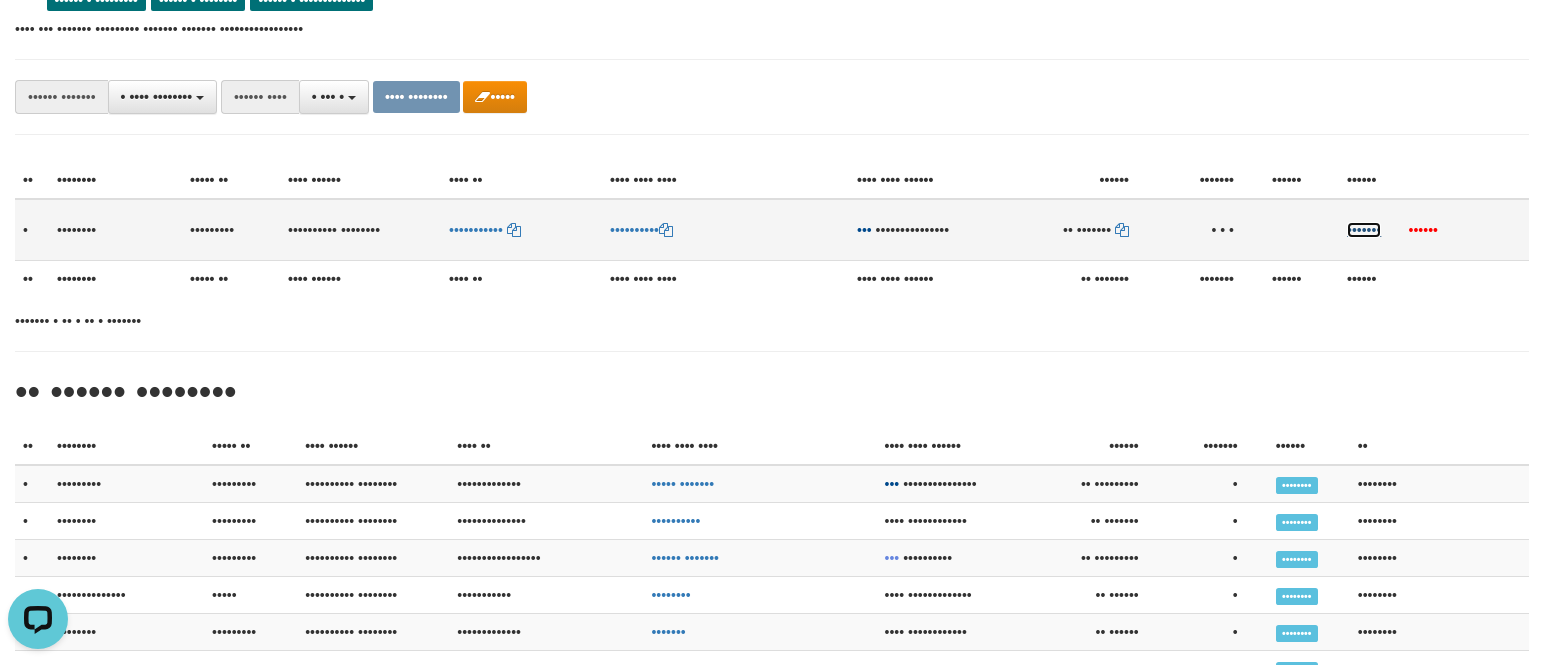 click on "Approve" at bounding box center [1364, 230] 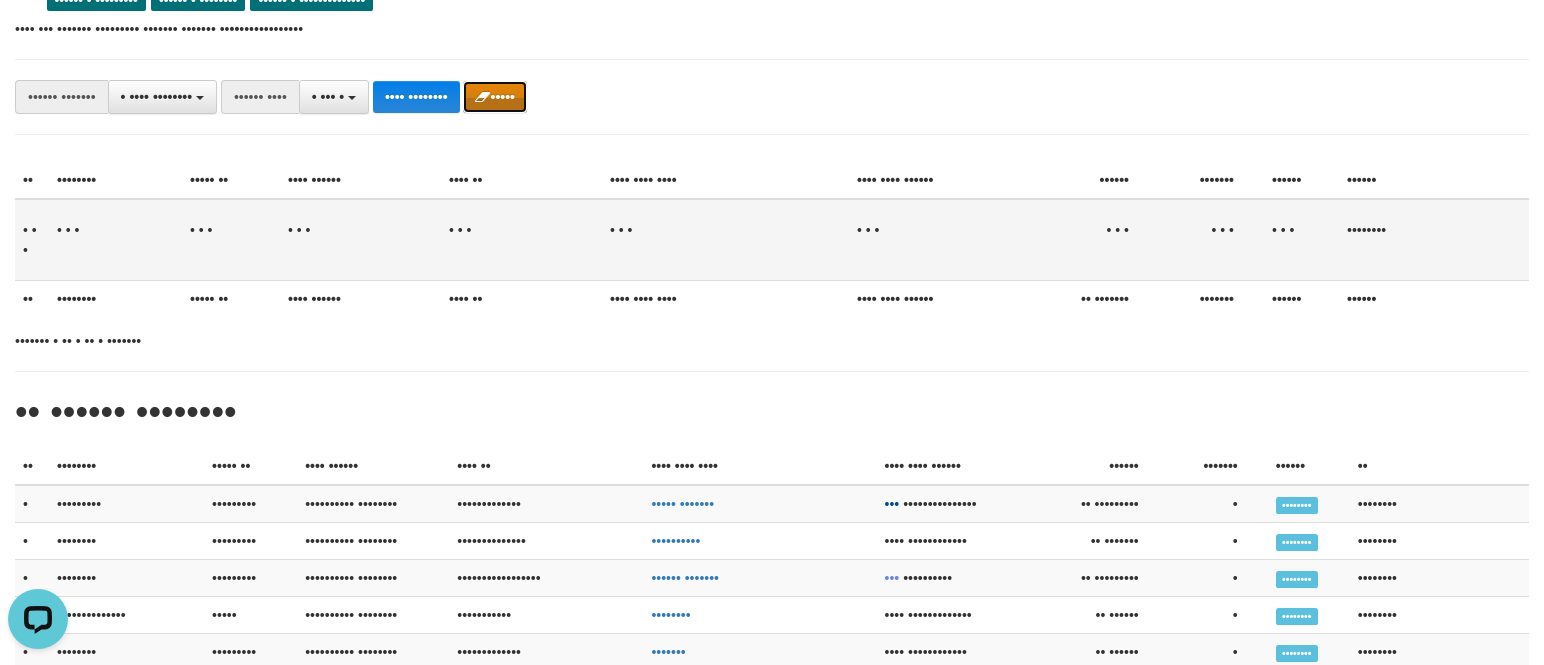 click on "Reset" at bounding box center [495, 97] 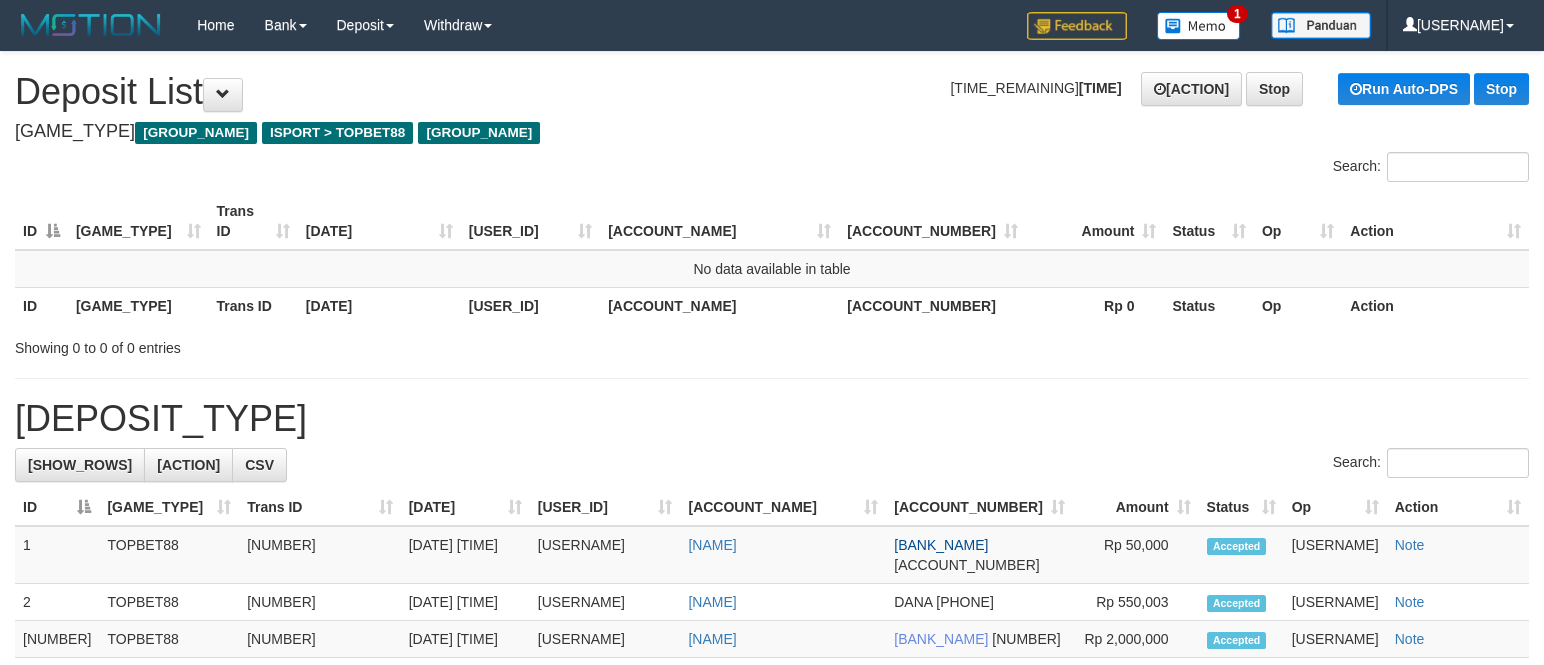 scroll, scrollTop: 0, scrollLeft: 0, axis: both 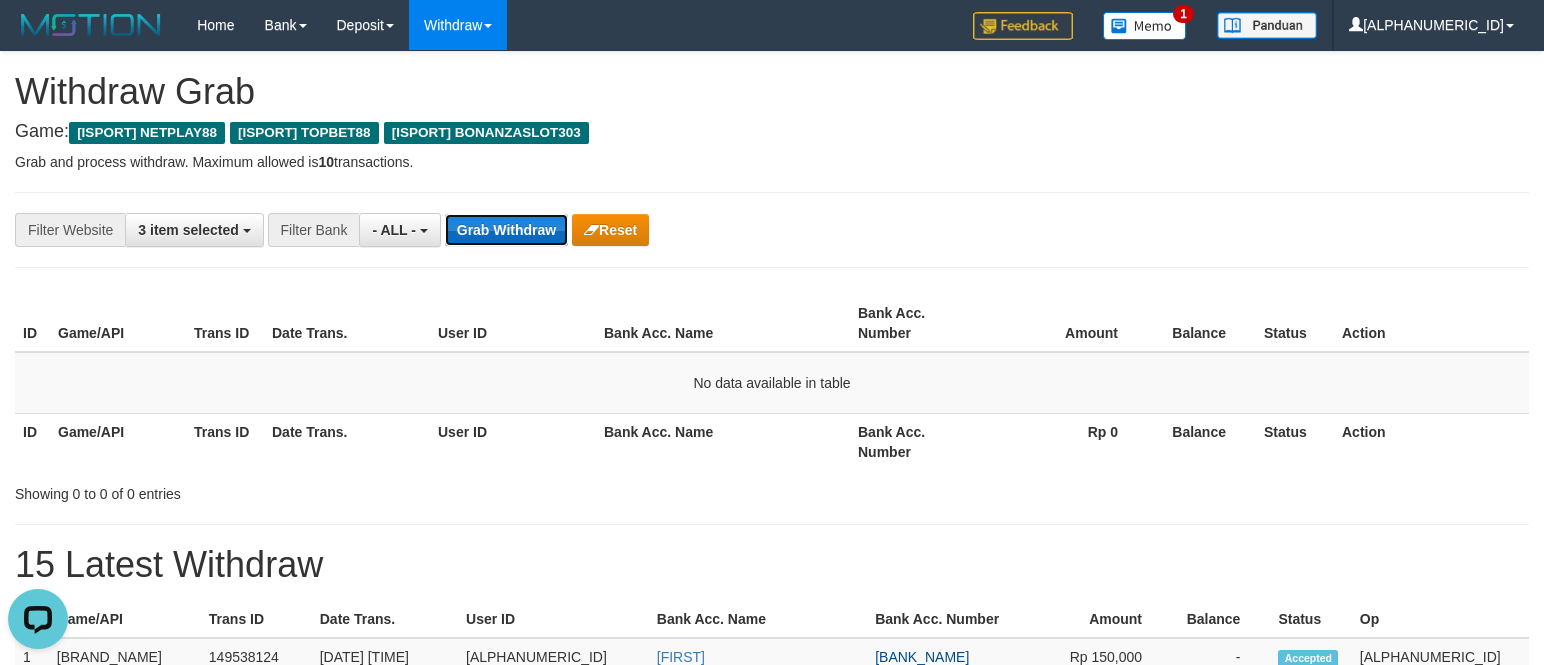 click on "Grab Withdraw" at bounding box center [506, 230] 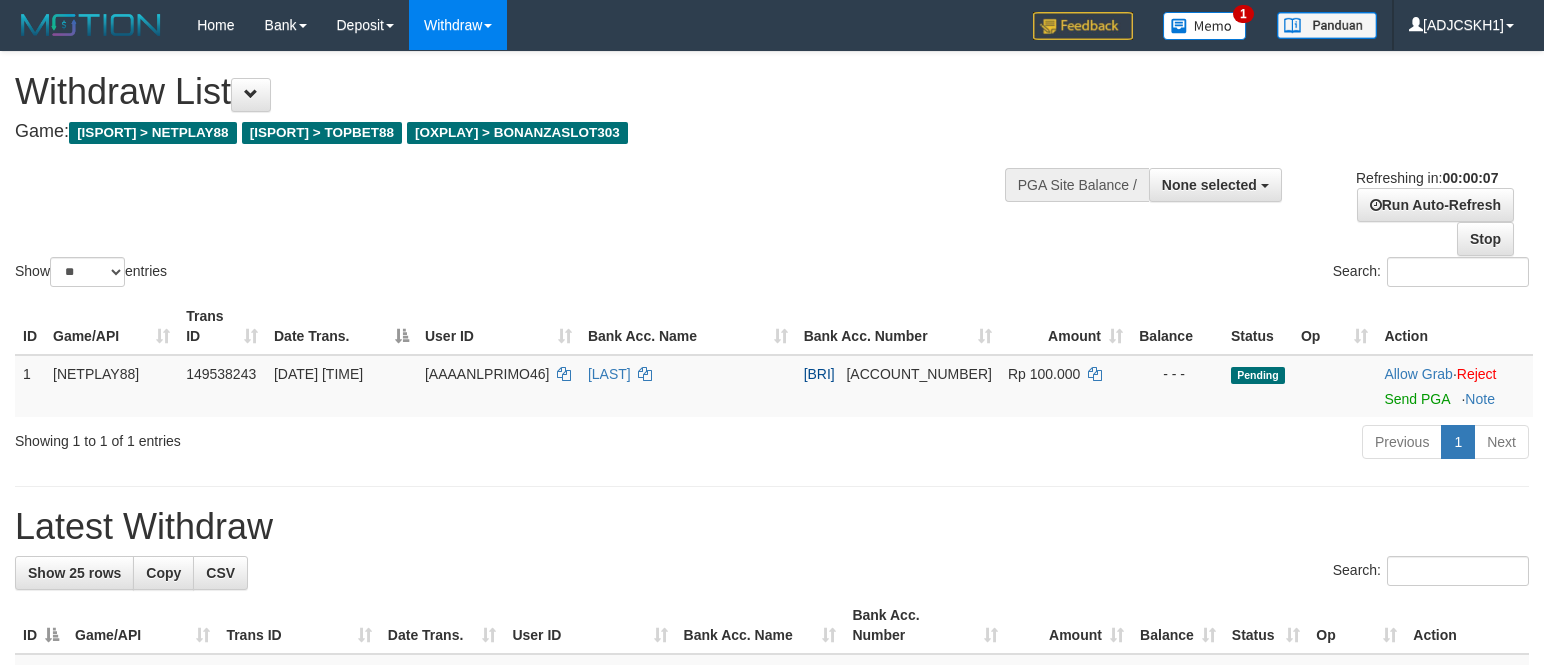 scroll, scrollTop: 0, scrollLeft: 0, axis: both 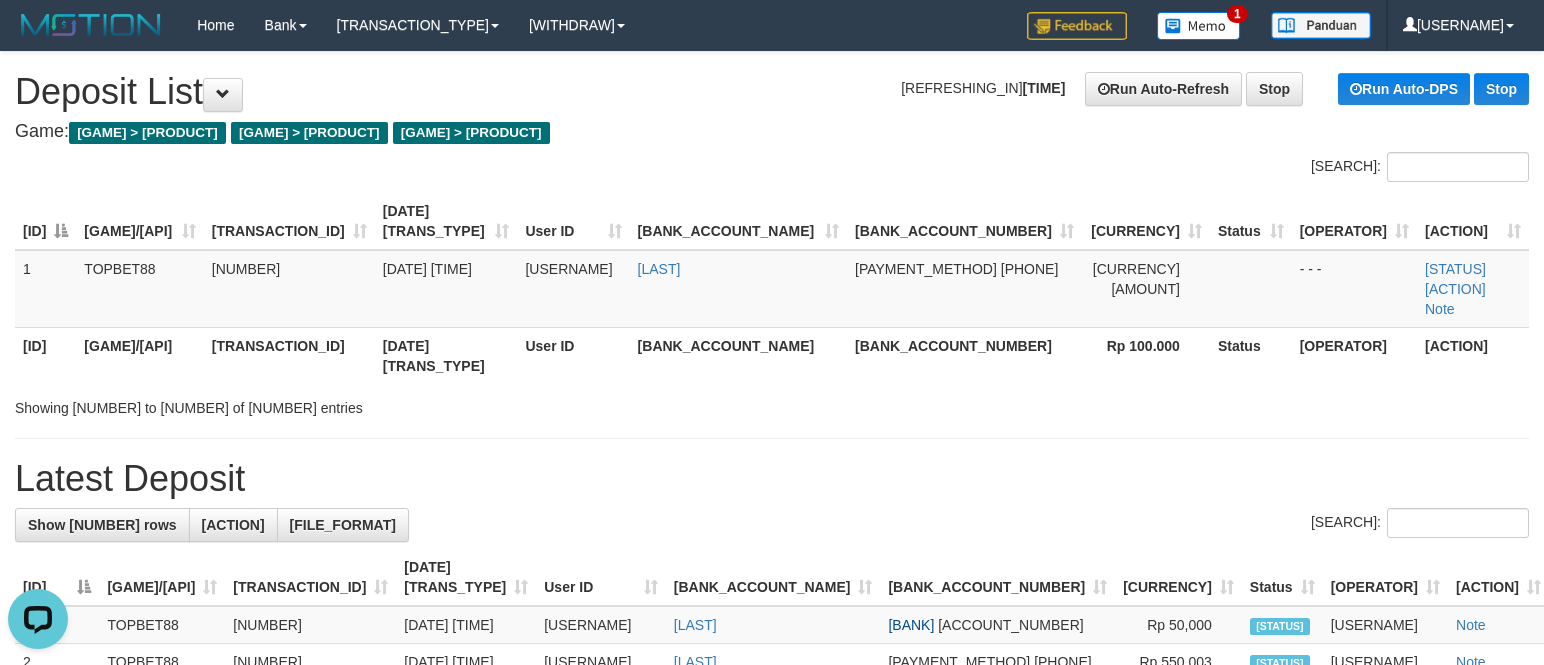 click on "**********" at bounding box center (772, 998) 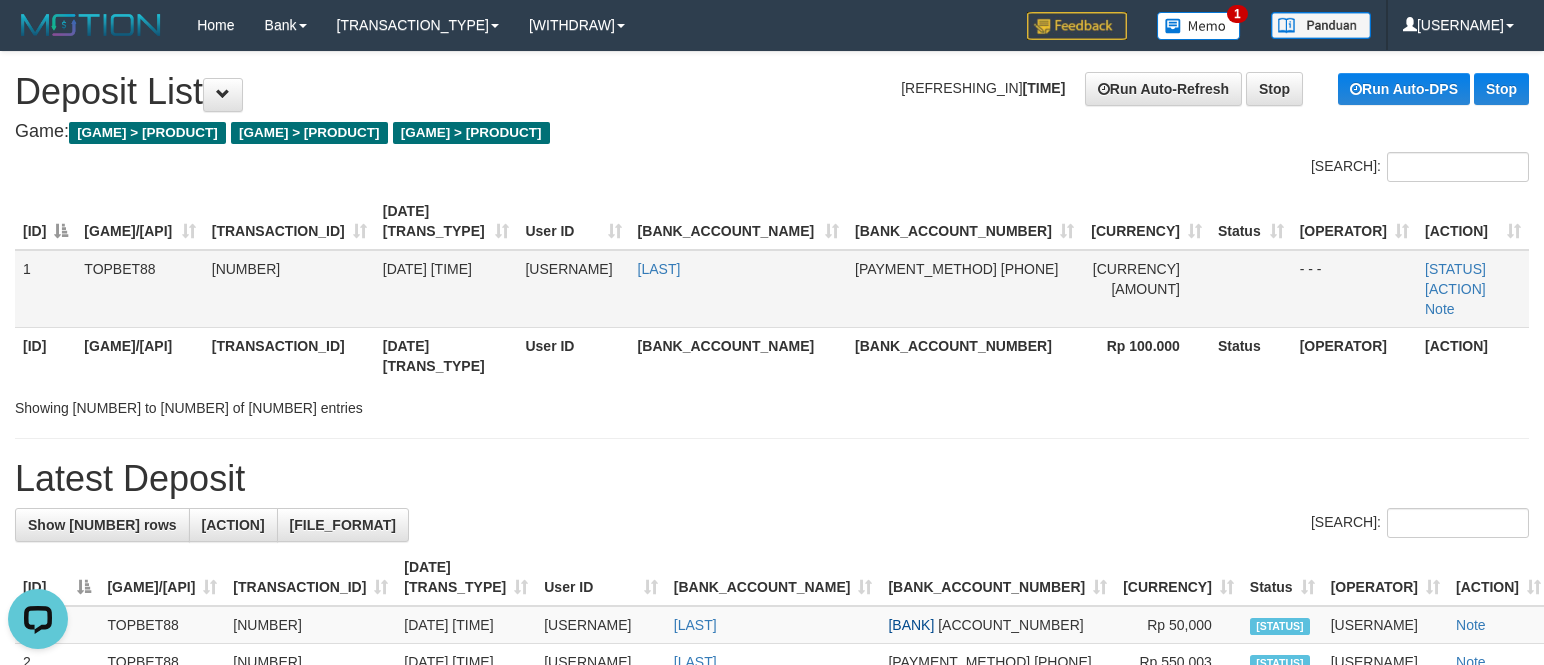 click on "IWAN" at bounding box center [738, 289] 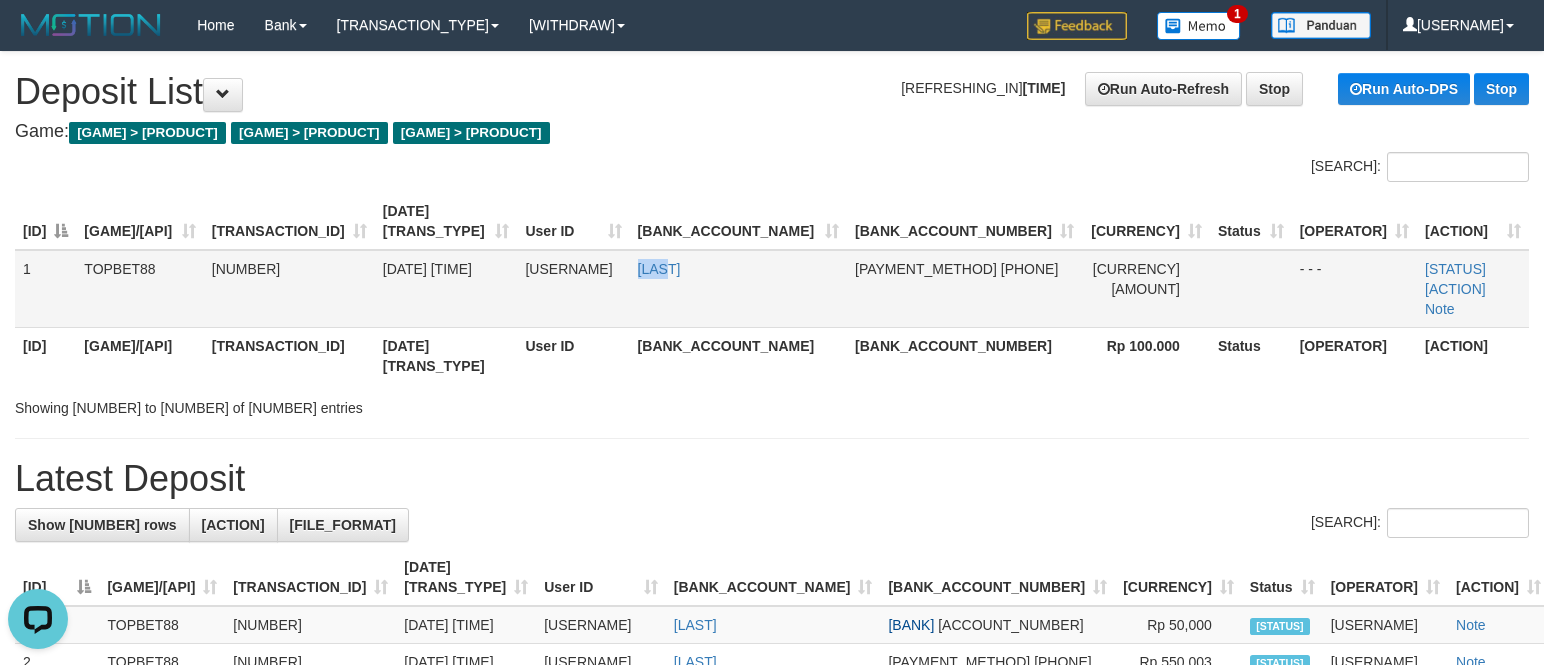 click on "IWAN" at bounding box center [738, 289] 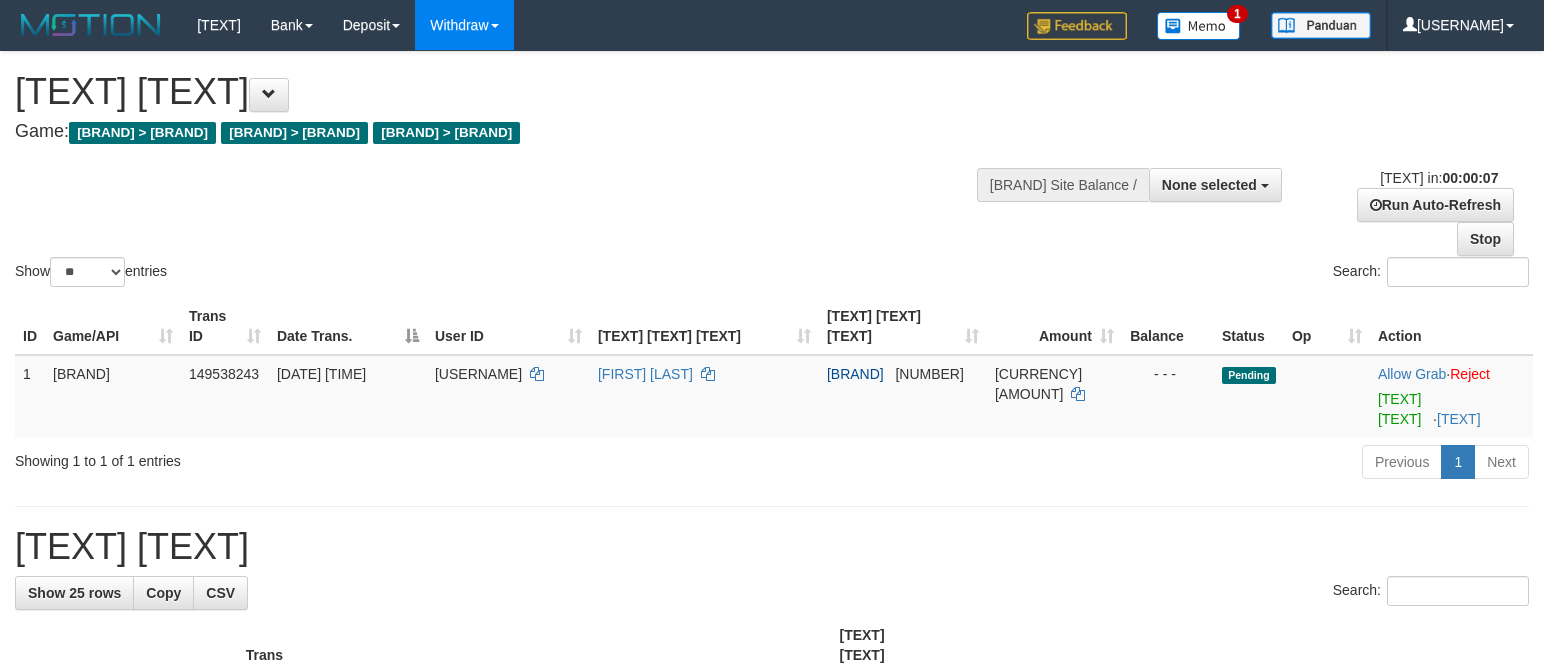 scroll, scrollTop: 0, scrollLeft: 0, axis: both 